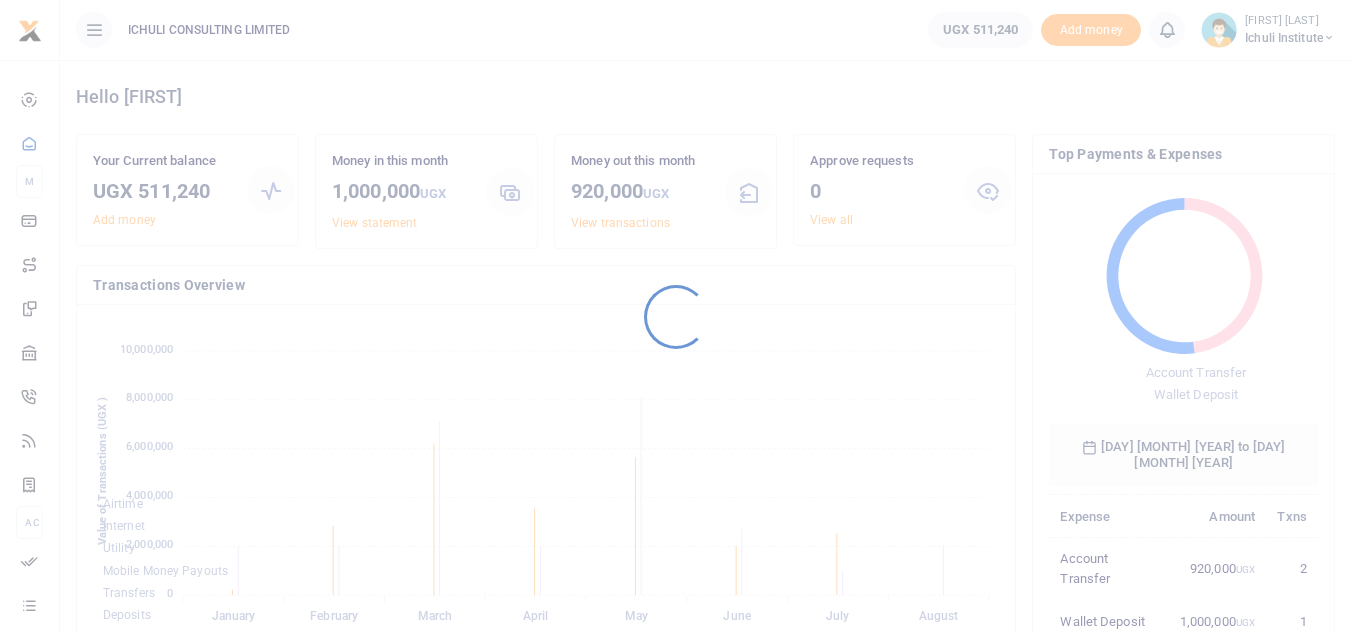 scroll, scrollTop: 0, scrollLeft: 0, axis: both 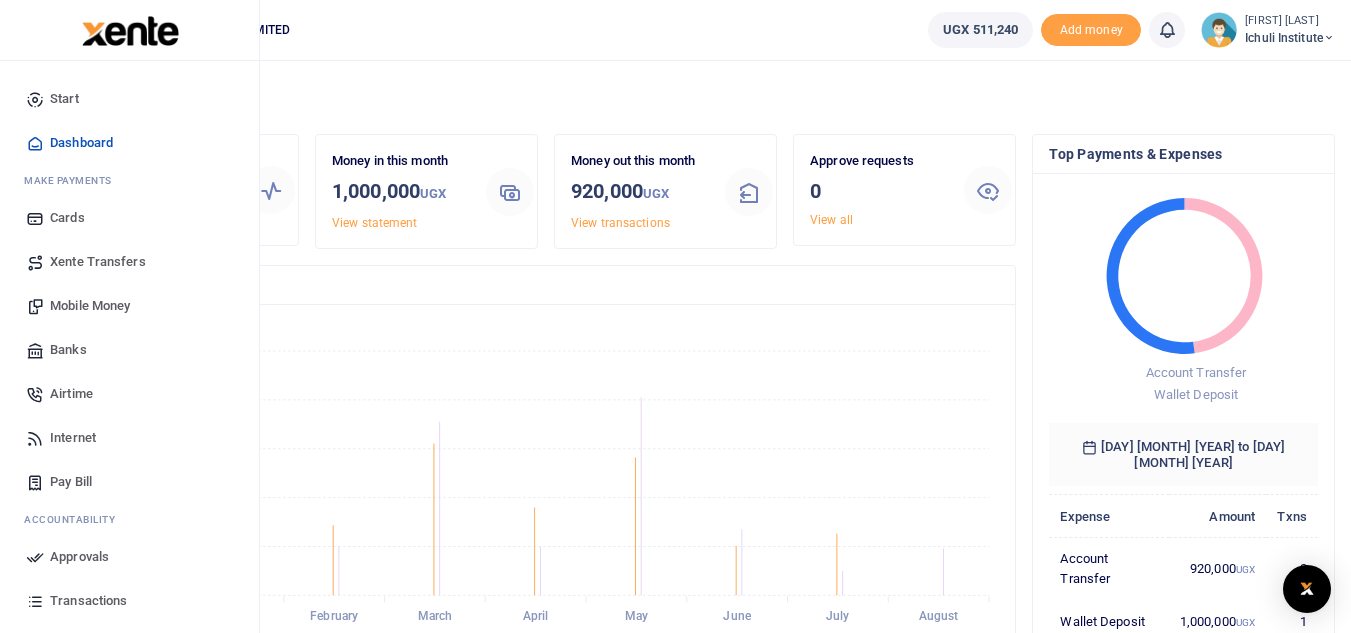 click on "Transactions" at bounding box center [88, 601] 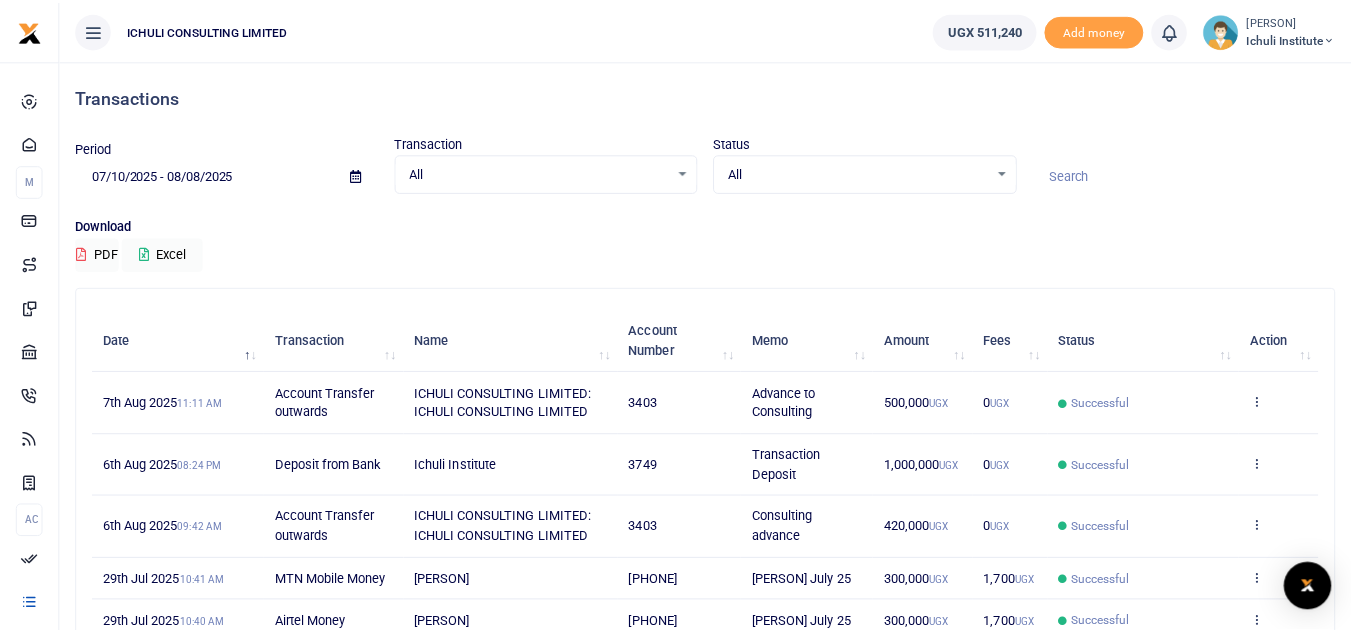 scroll, scrollTop: 0, scrollLeft: 0, axis: both 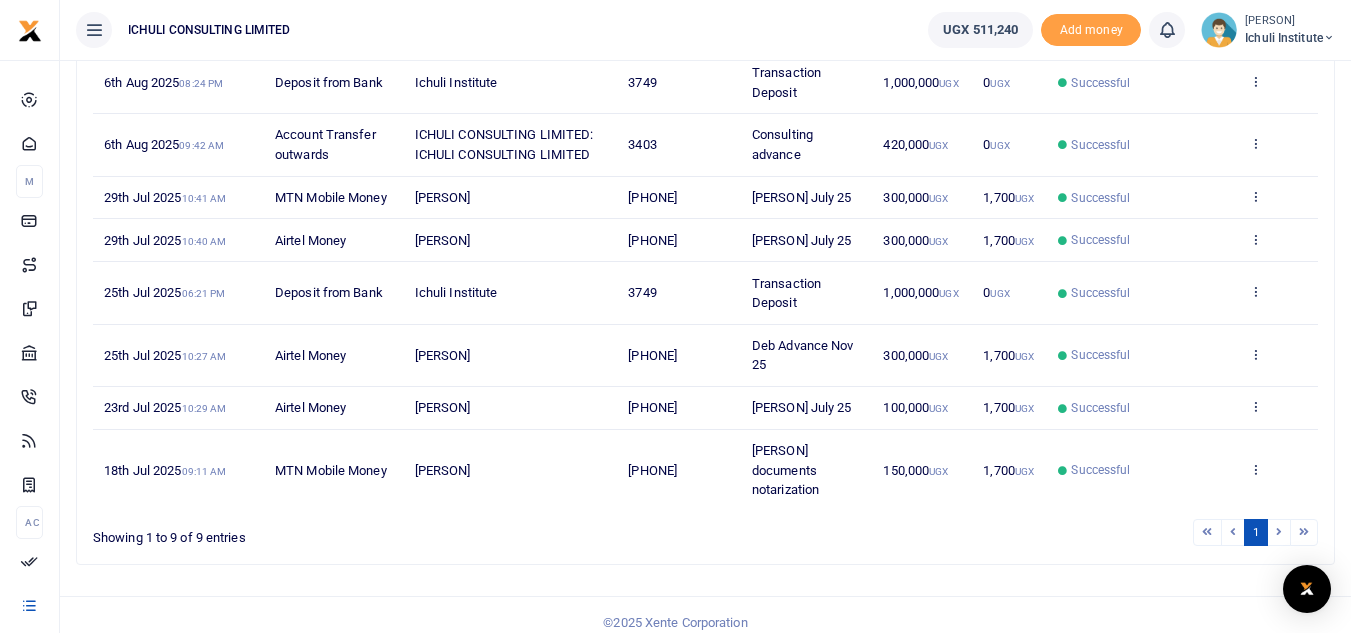 click at bounding box center (1279, 532) 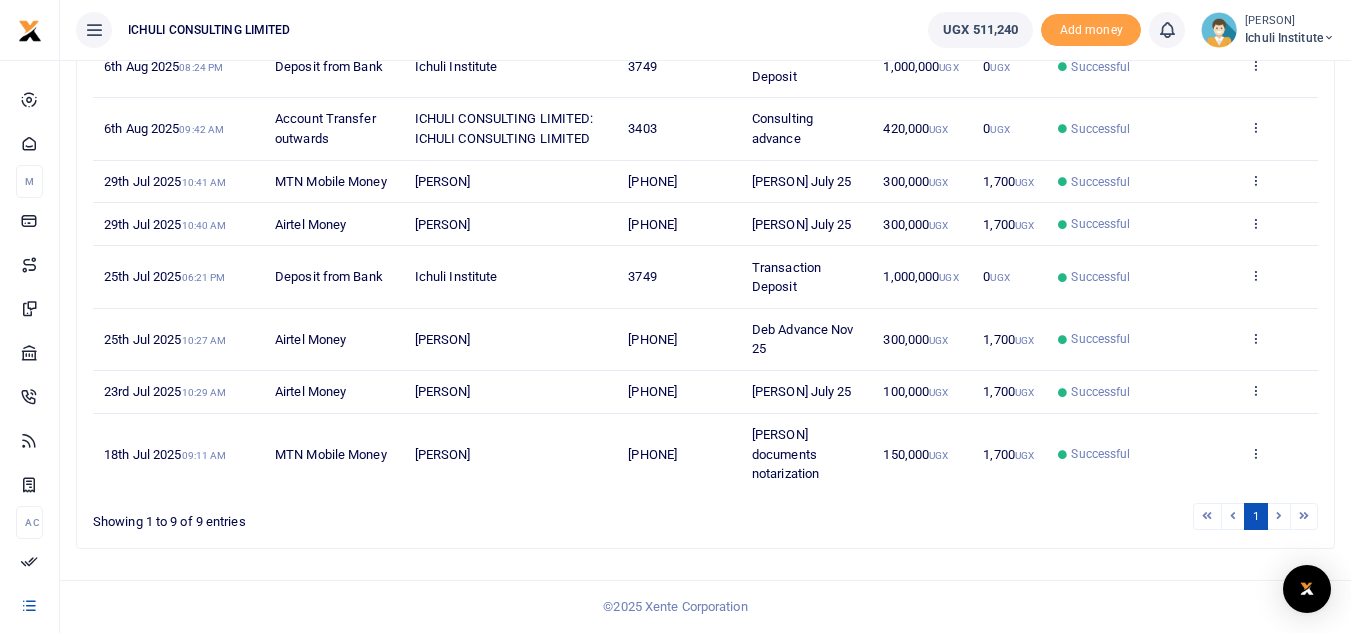 click at bounding box center [1279, 516] 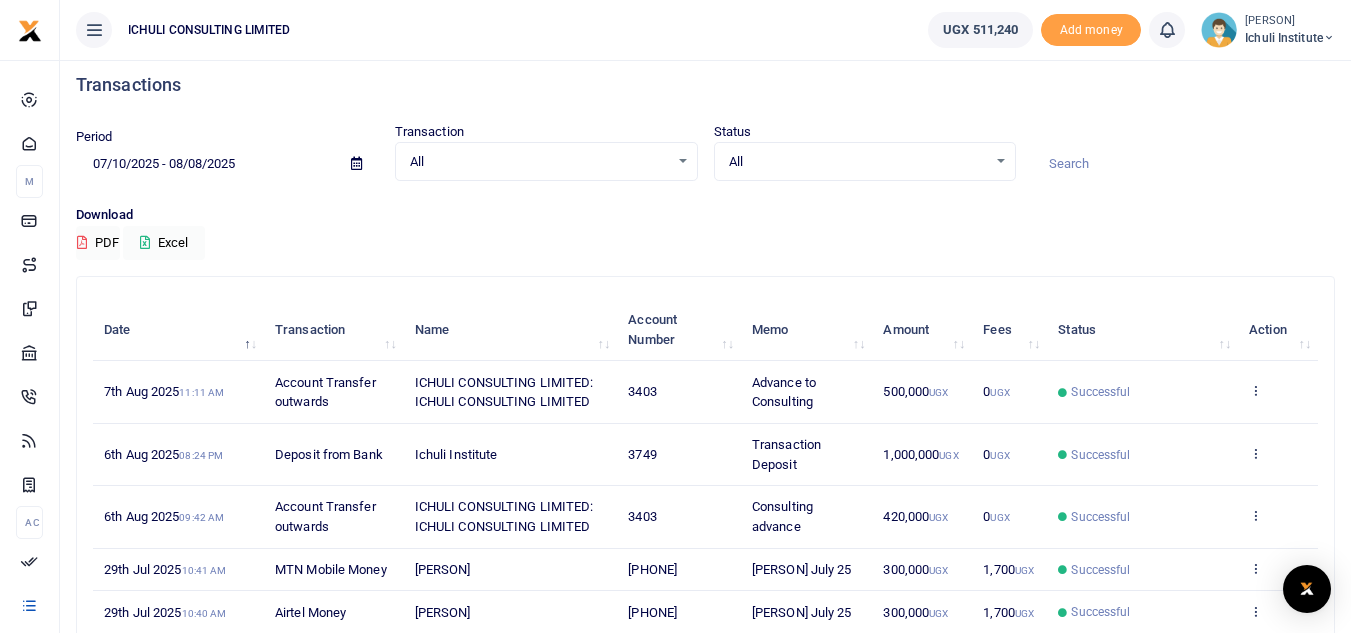 scroll, scrollTop: 0, scrollLeft: 0, axis: both 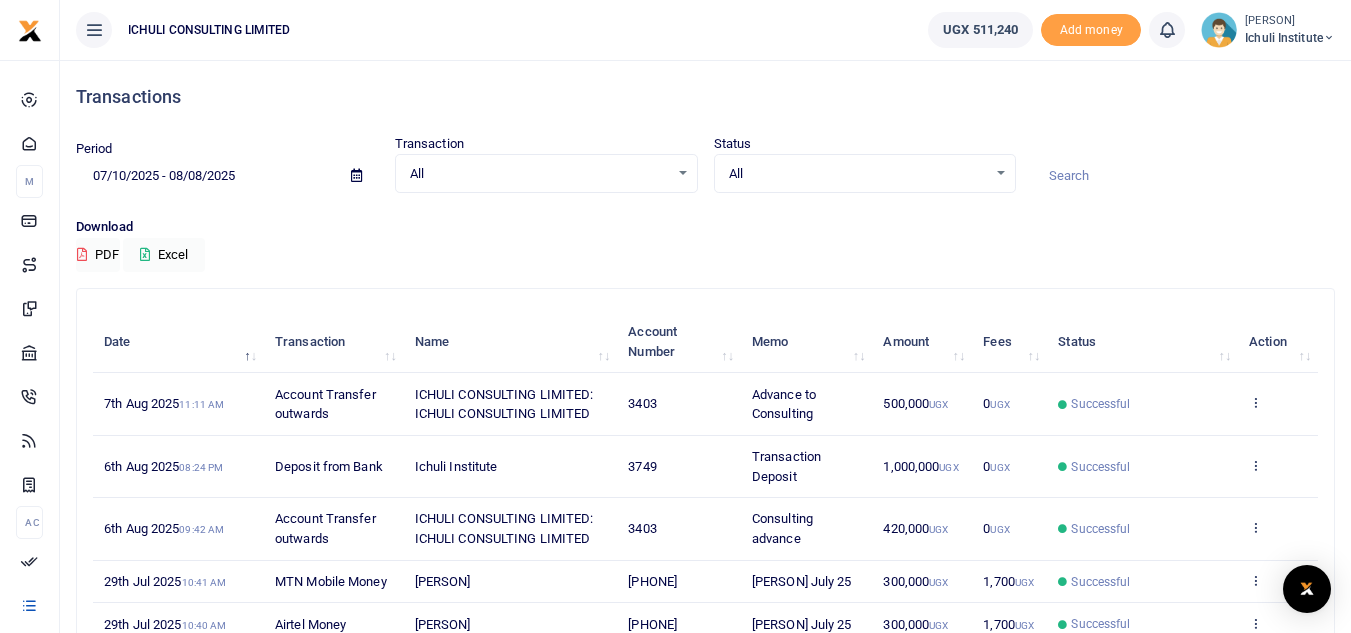 click at bounding box center (356, 175) 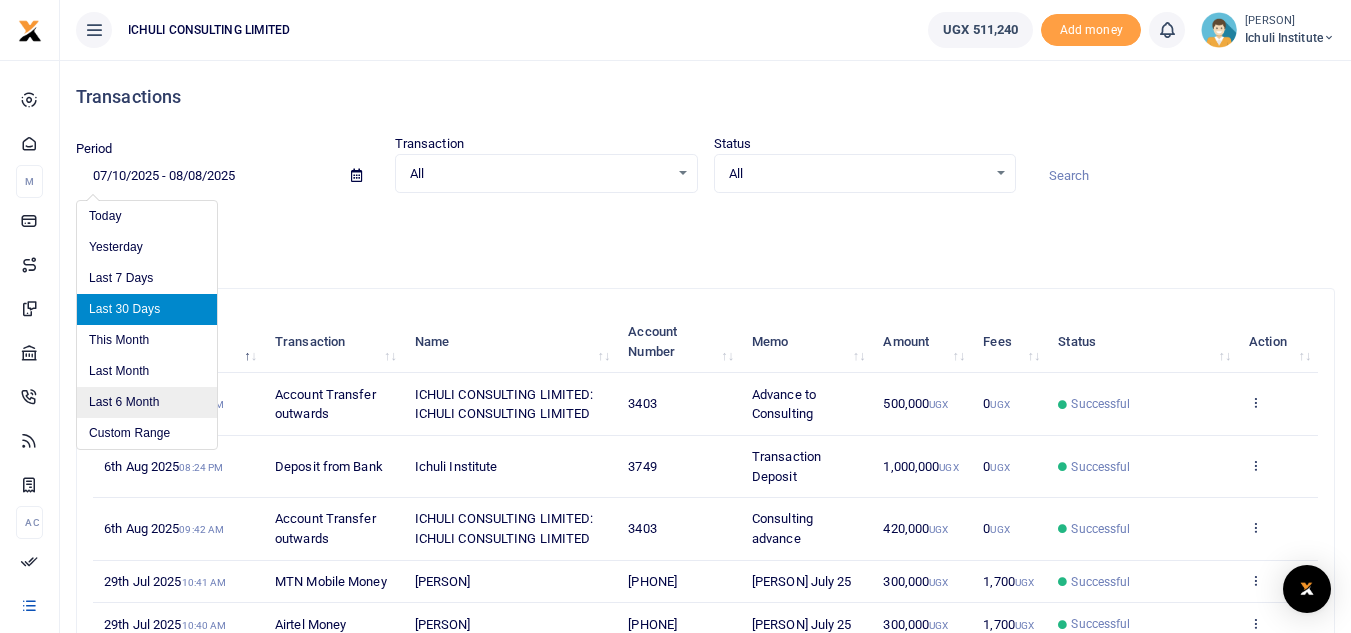 click on "Last 6 Month" at bounding box center (147, 402) 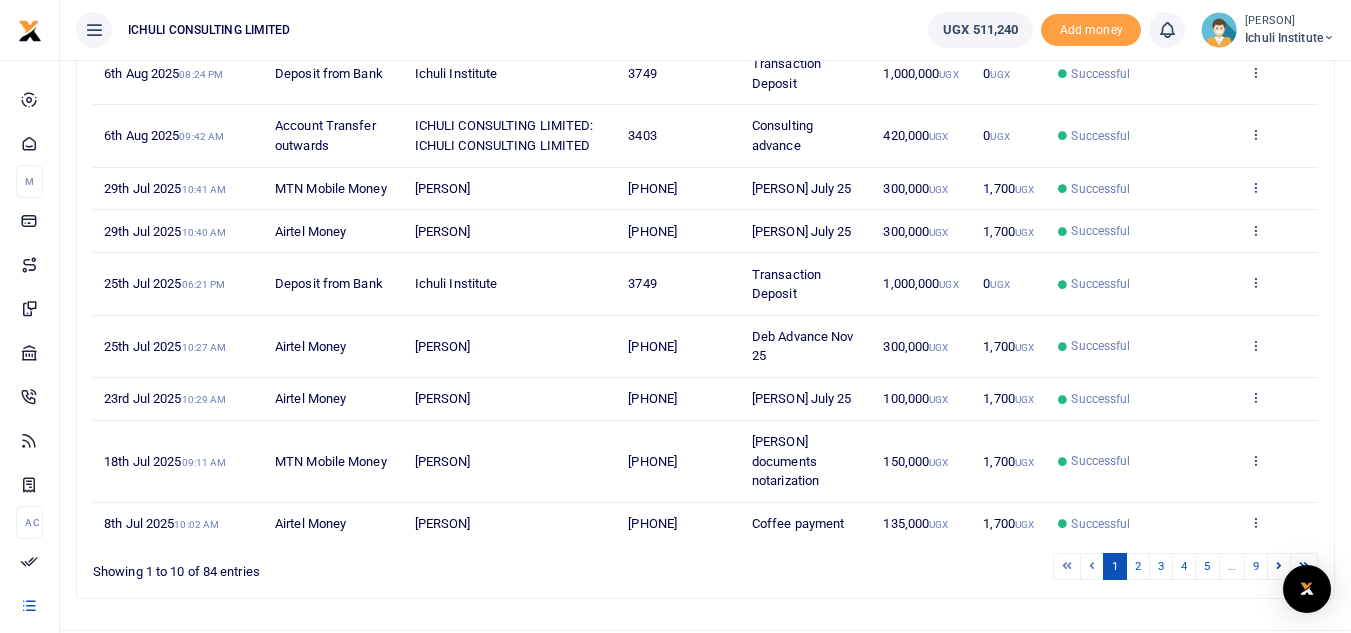 scroll, scrollTop: 398, scrollLeft: 0, axis: vertical 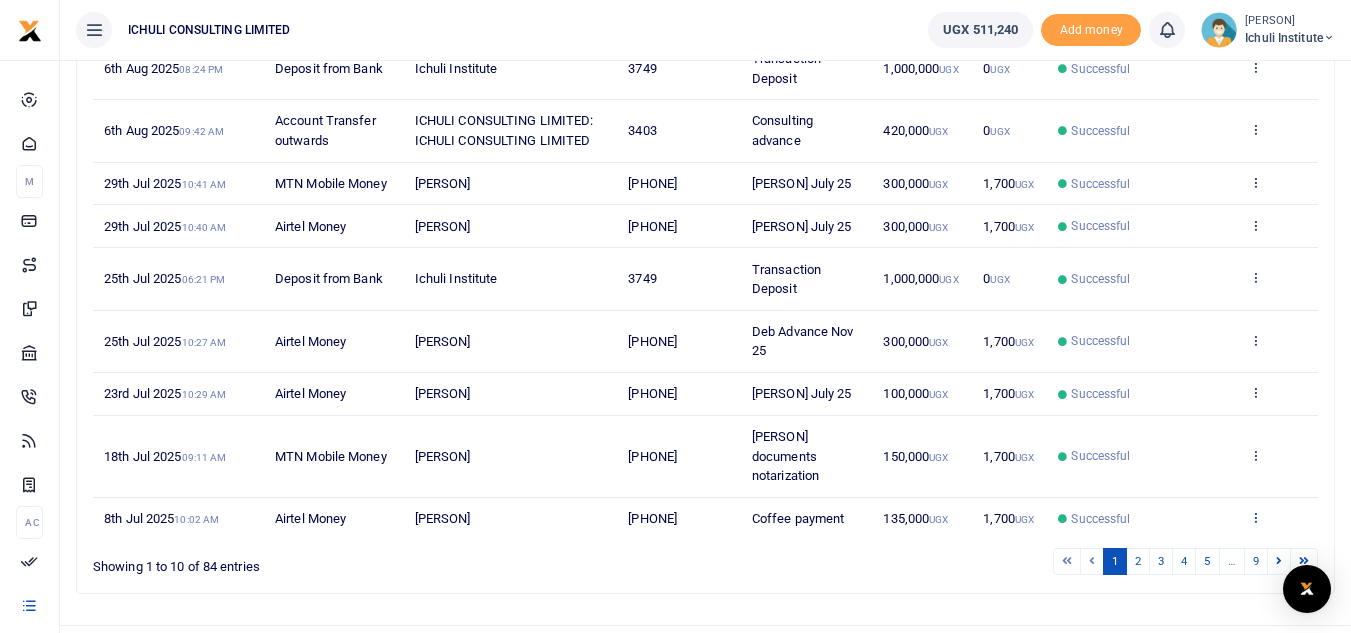 click at bounding box center [1255, 517] 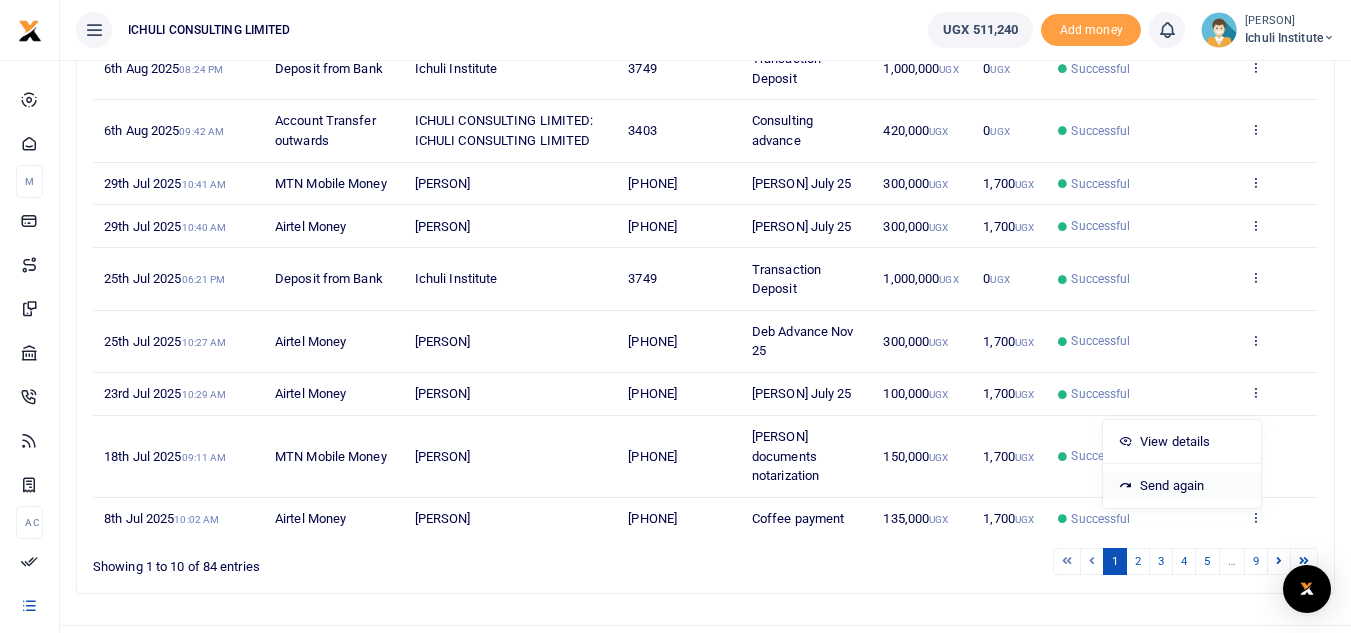click on "Send again" at bounding box center (1182, 486) 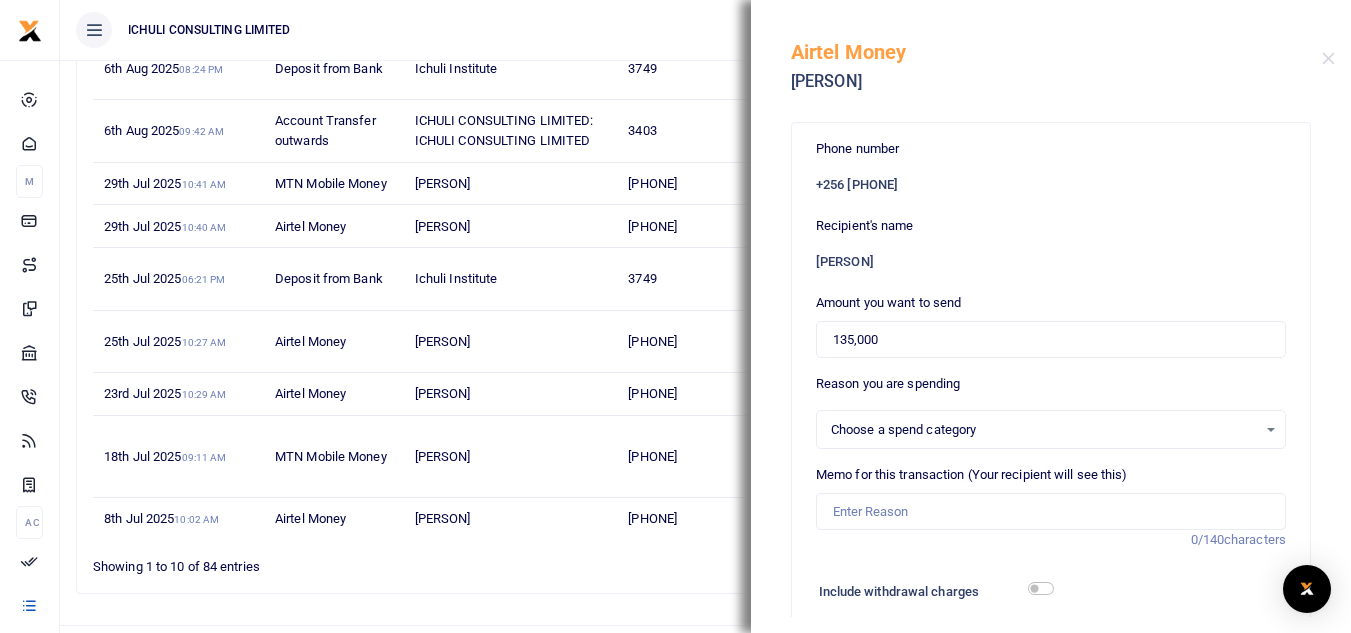 select on "67" 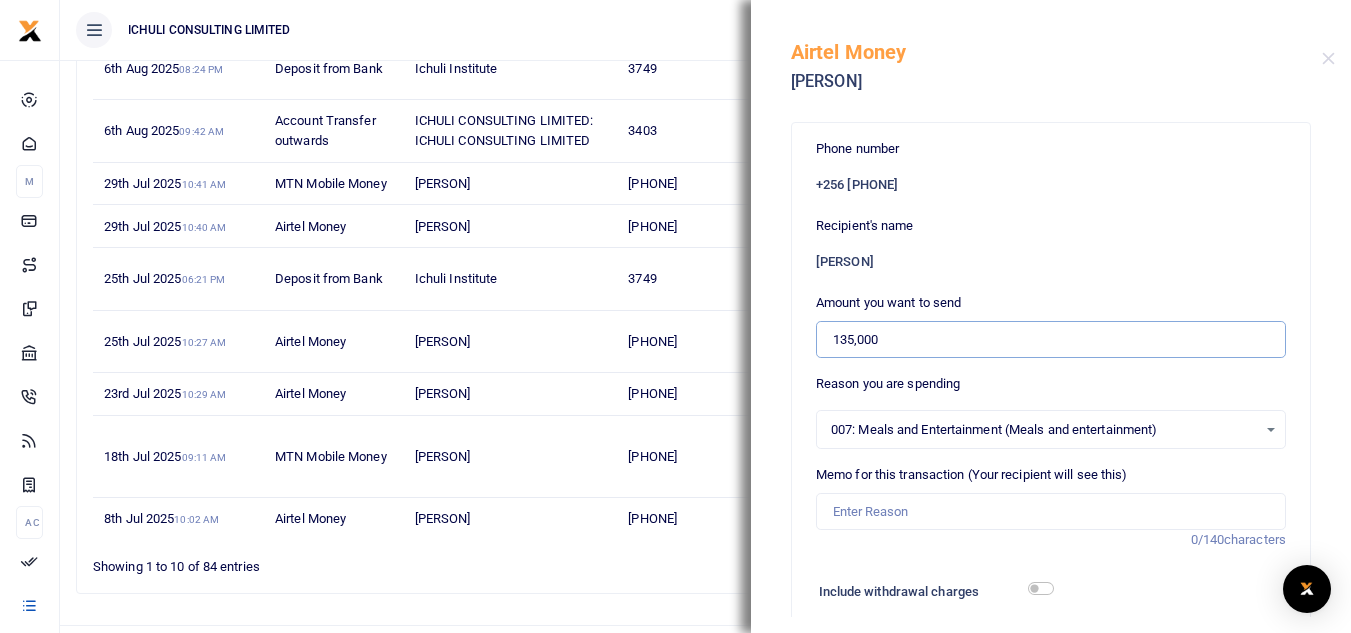 click on "135,000" at bounding box center [1051, 340] 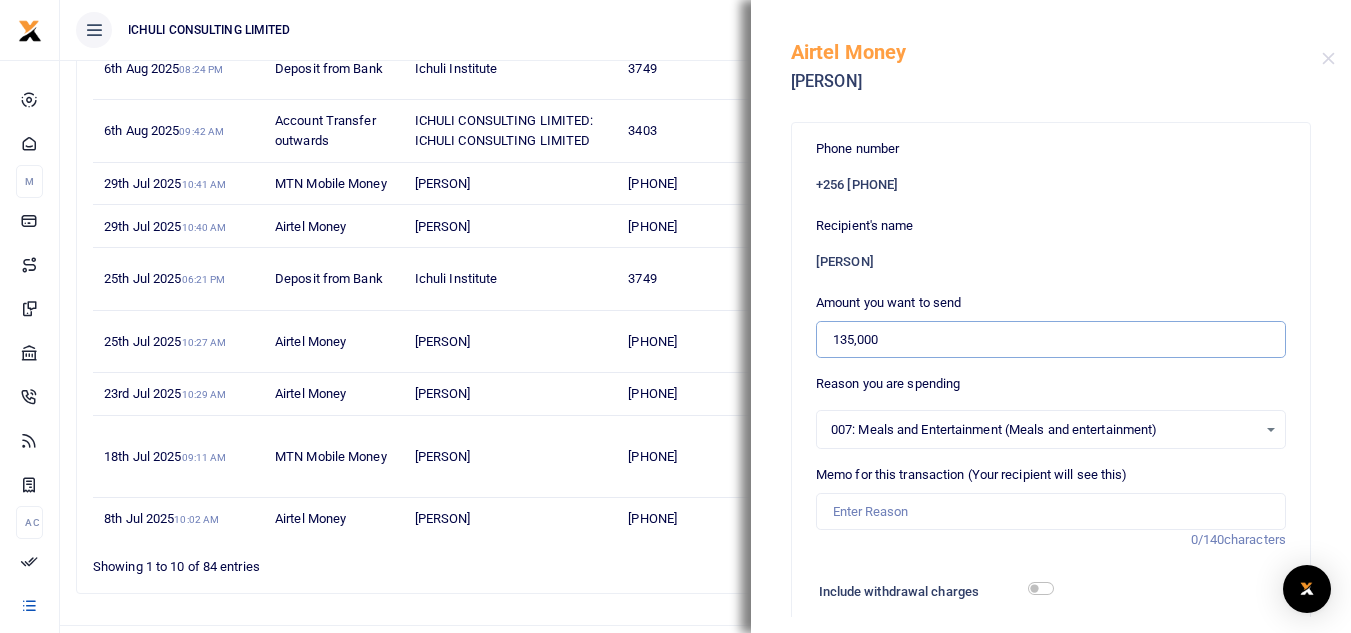 drag, startPoint x: 853, startPoint y: 338, endPoint x: 835, endPoint y: 339, distance: 18.027756 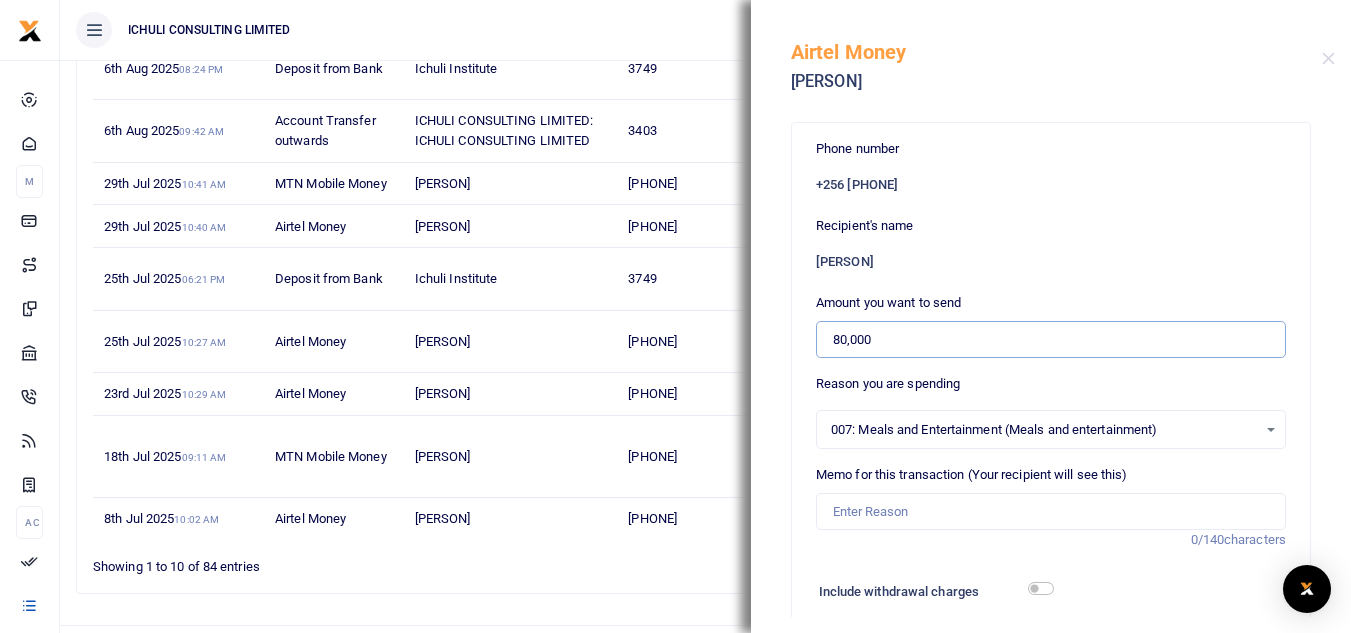 type on "80,000" 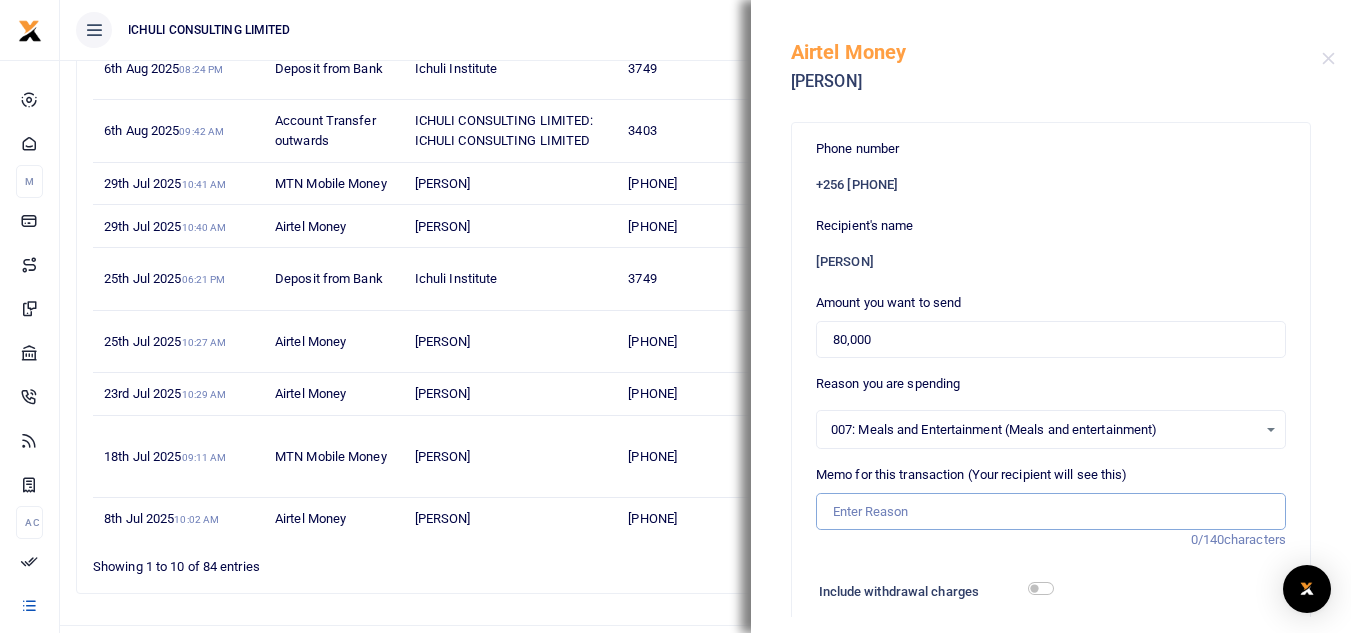 click on "Memo for this transaction (Your recipient will see this)" at bounding box center [1051, 512] 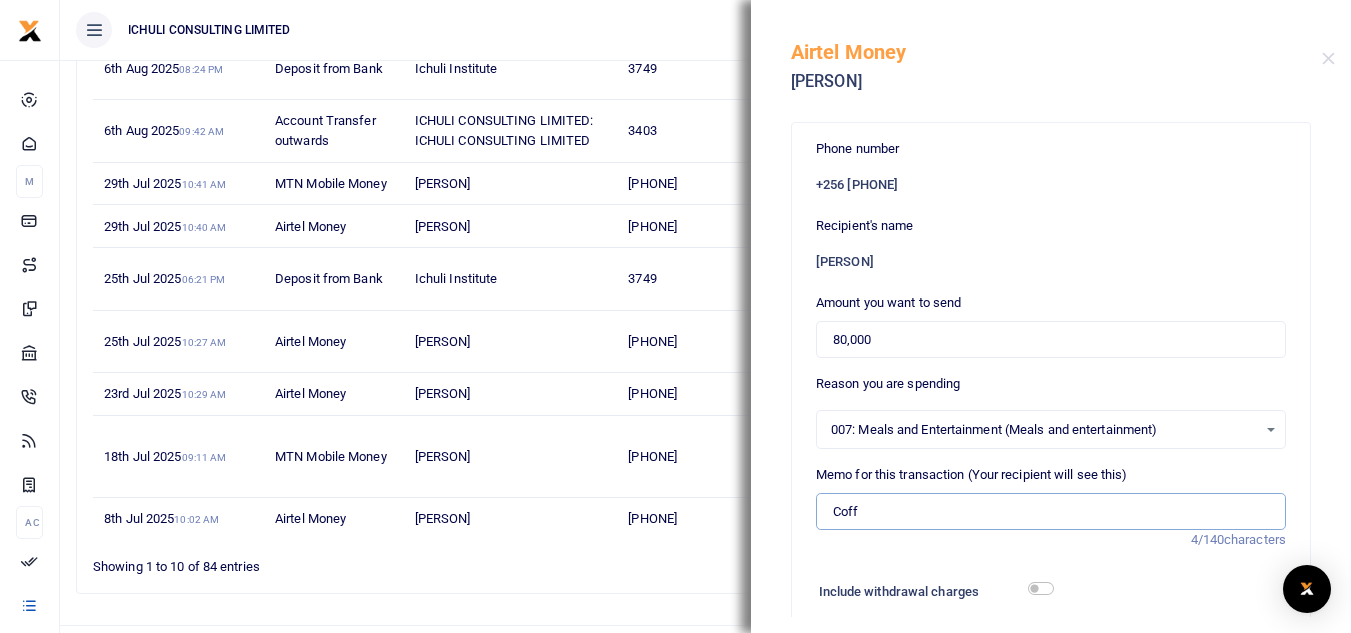 type on "Coffee payment" 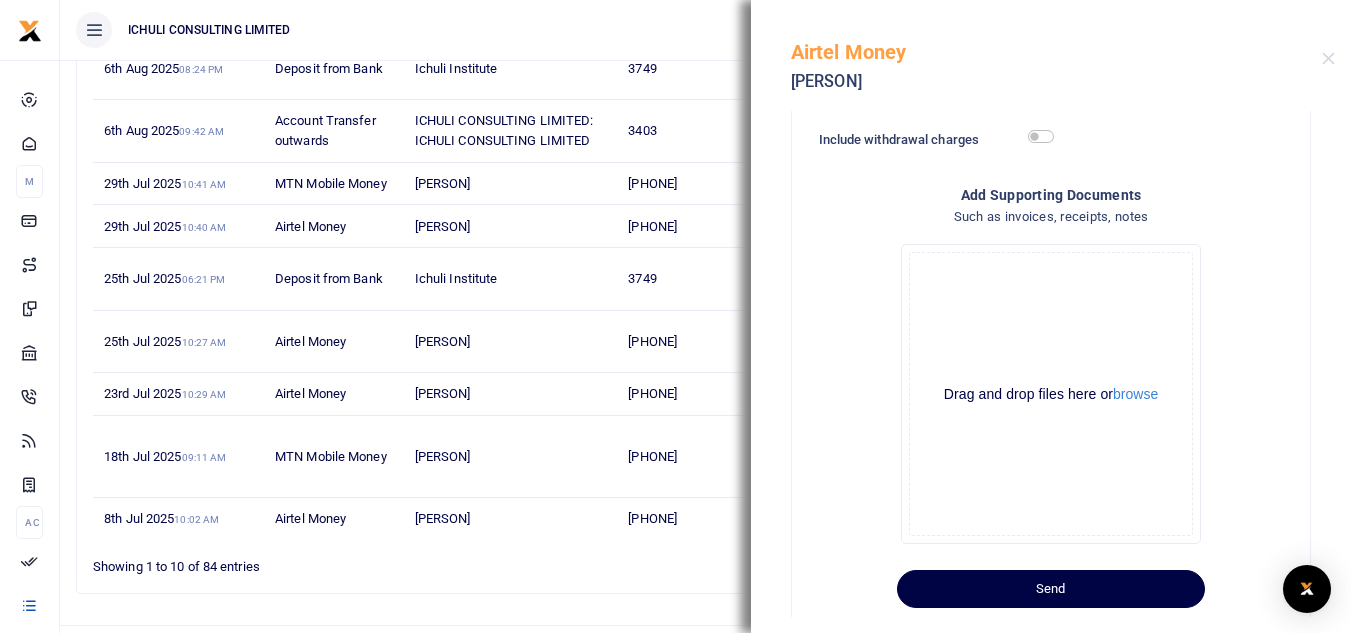 scroll, scrollTop: 479, scrollLeft: 0, axis: vertical 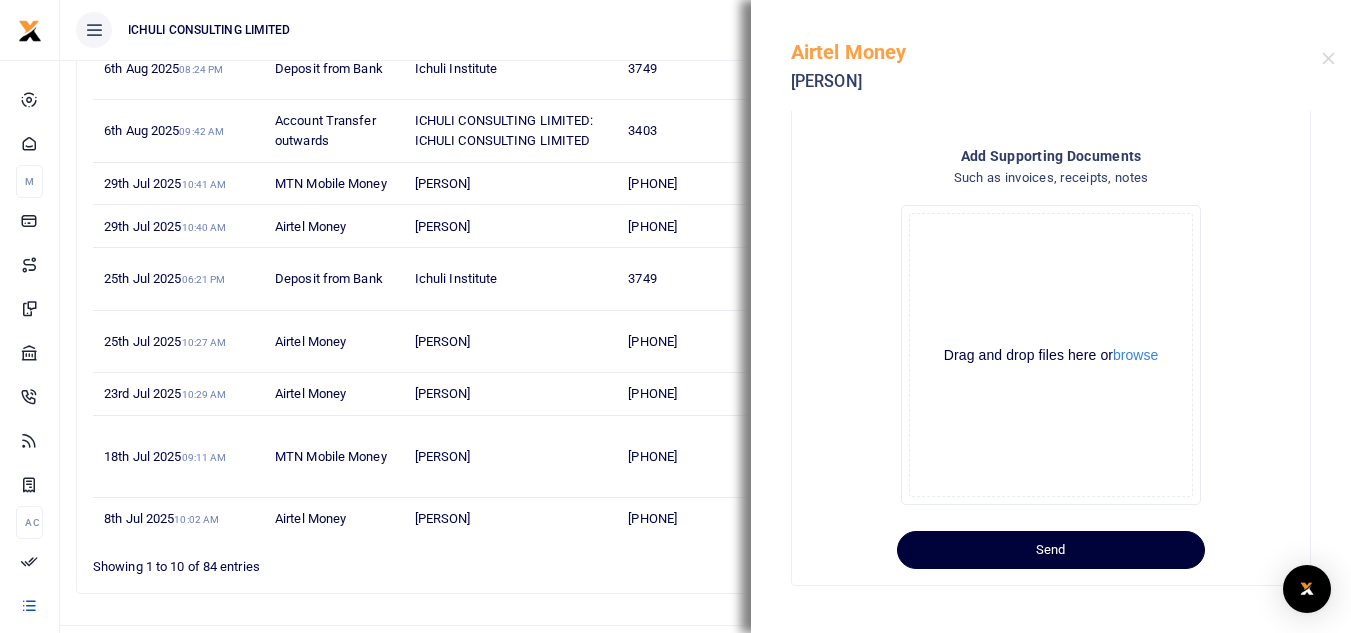 click on "Send" at bounding box center [1051, 550] 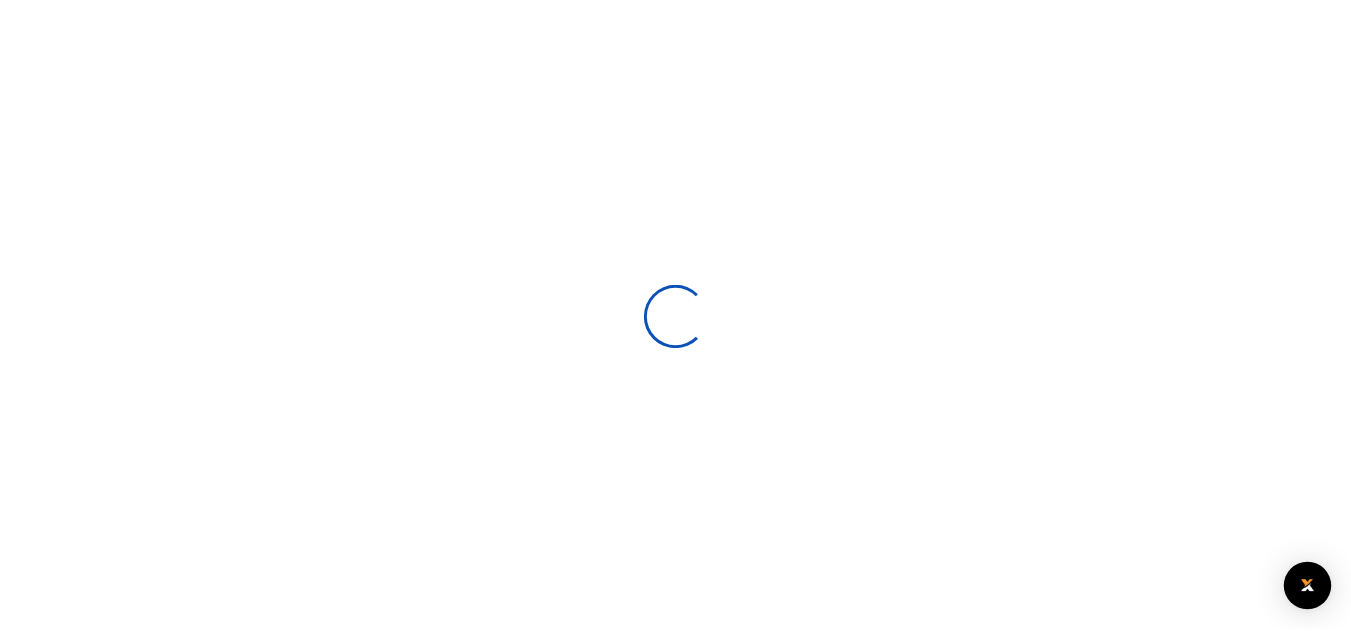 scroll, scrollTop: 0, scrollLeft: 0, axis: both 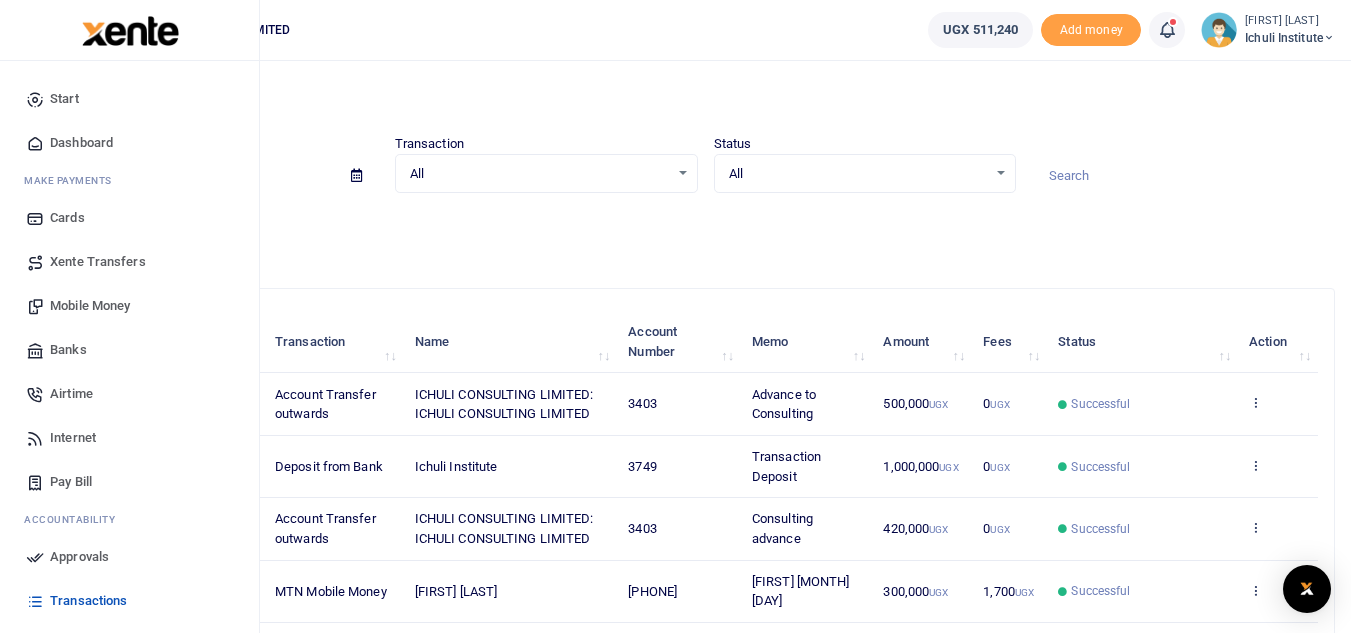 click on "Approvals" at bounding box center [79, 557] 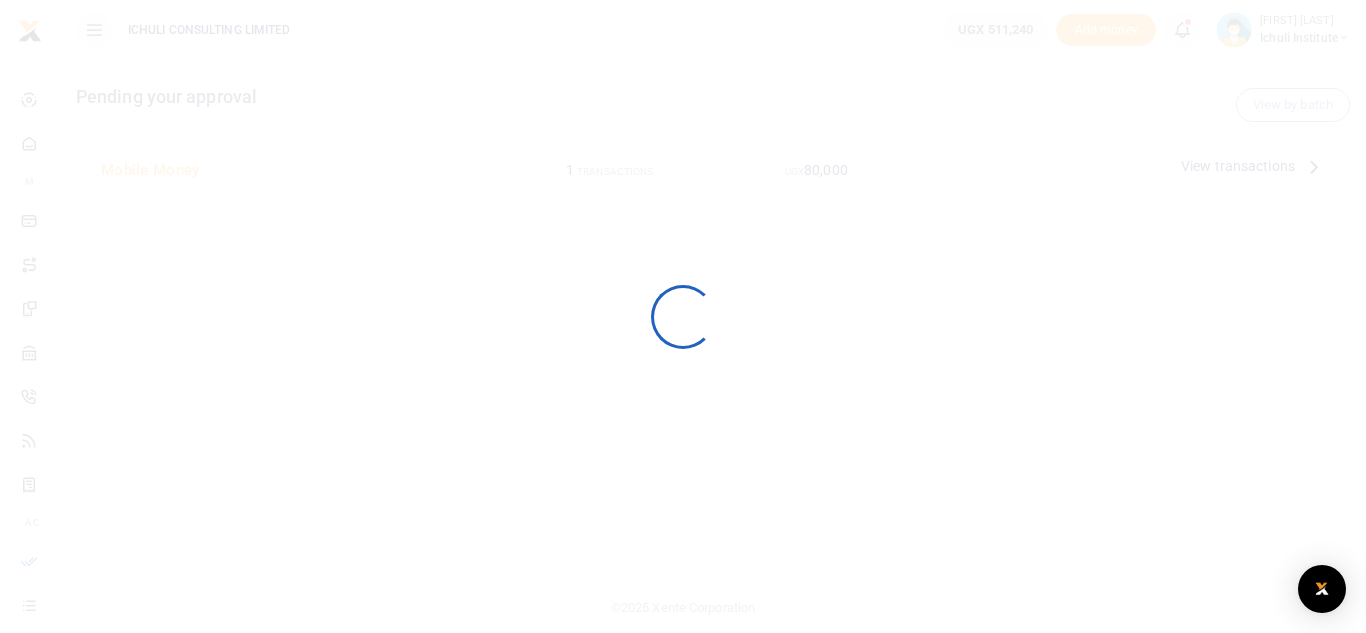 scroll, scrollTop: 0, scrollLeft: 0, axis: both 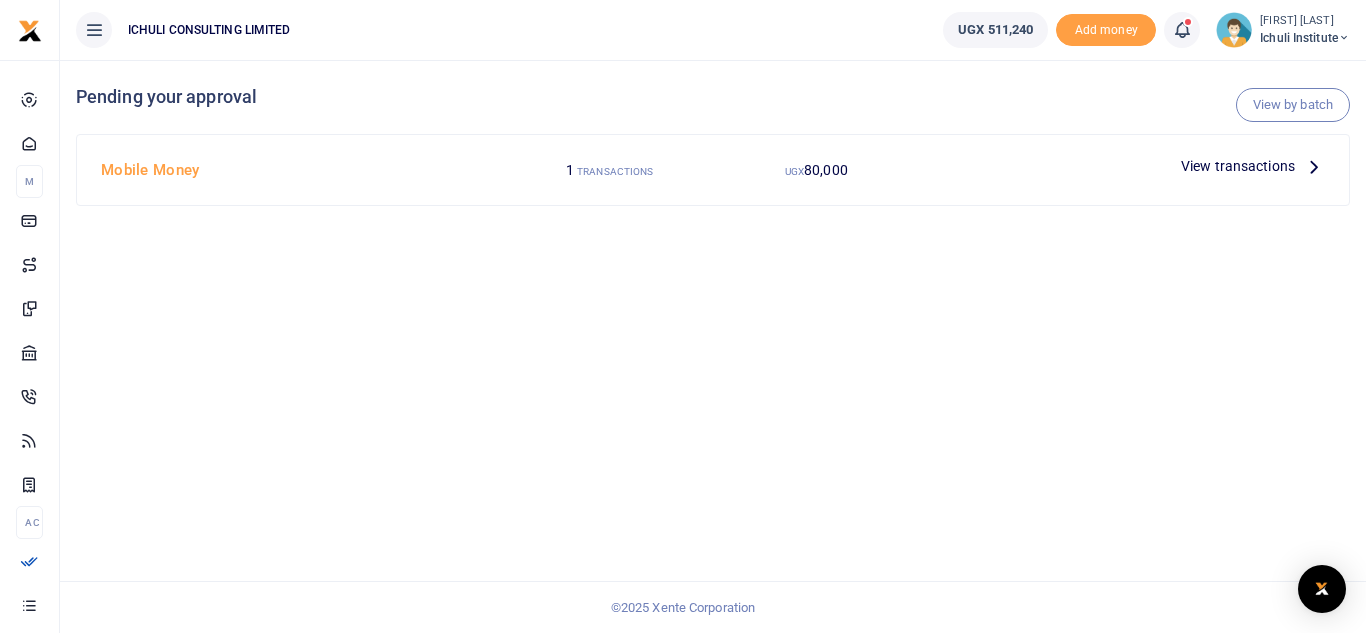 click at bounding box center [1314, 166] 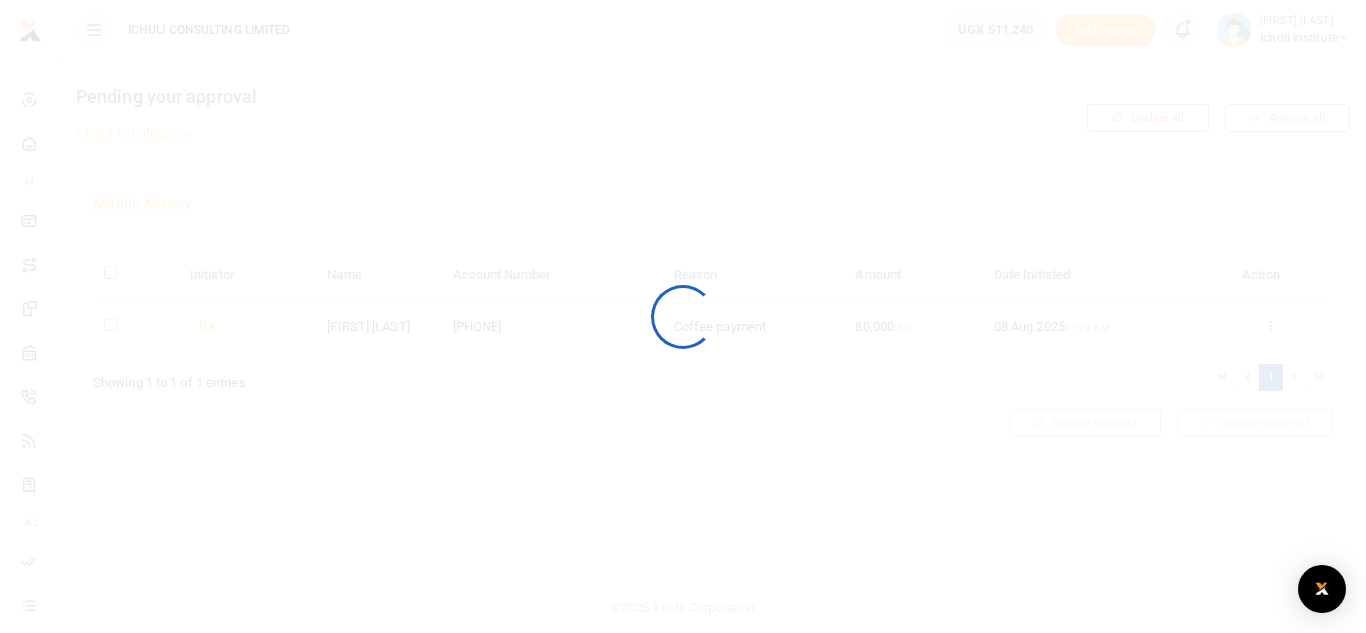scroll, scrollTop: 0, scrollLeft: 0, axis: both 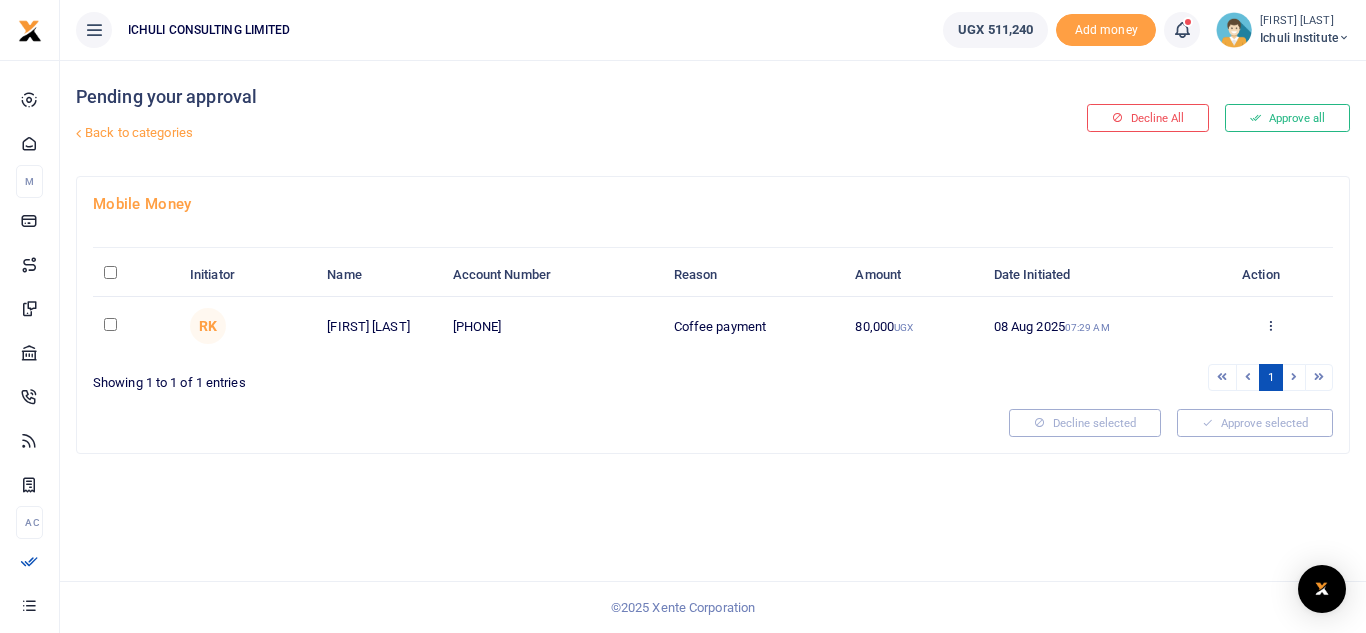 click at bounding box center [110, 272] 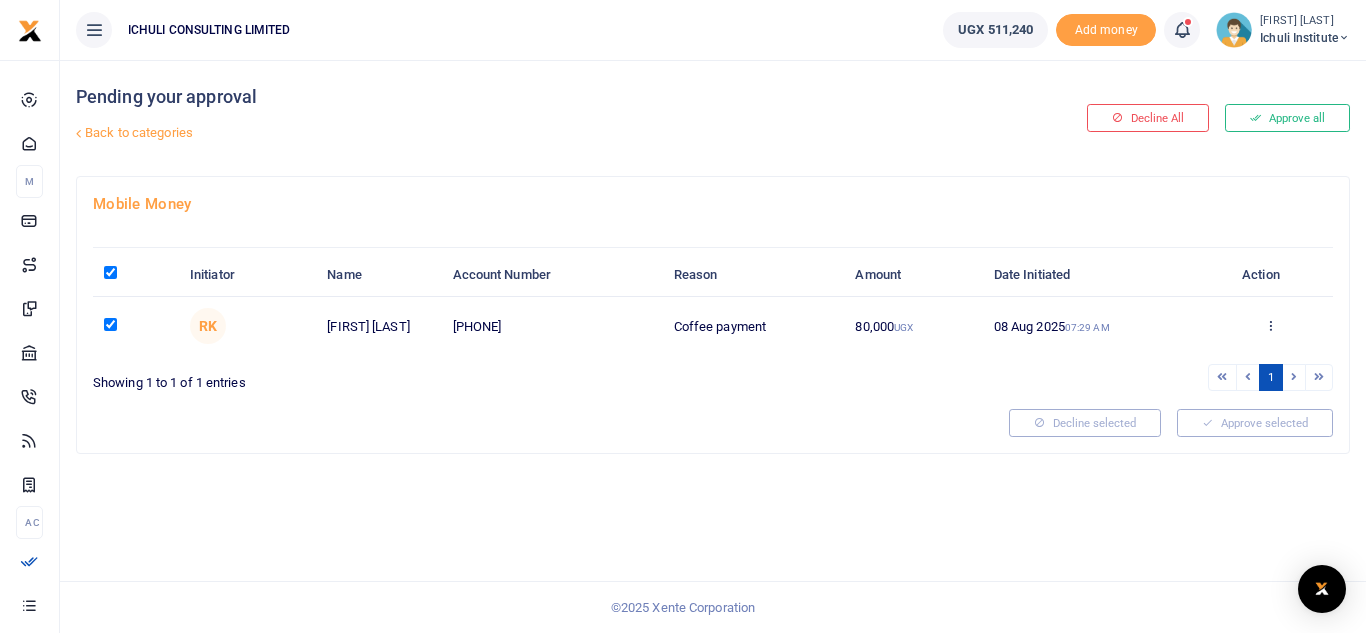 checkbox on "true" 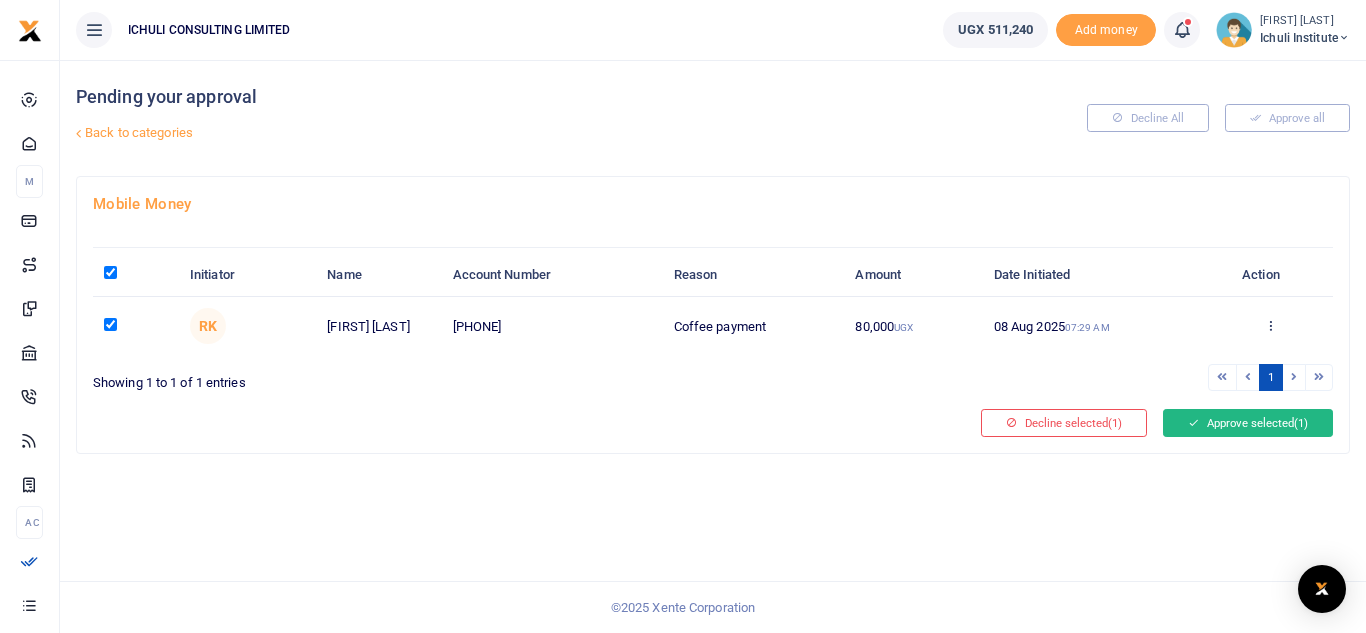 click on "Approve selected  (1)" at bounding box center (1248, 423) 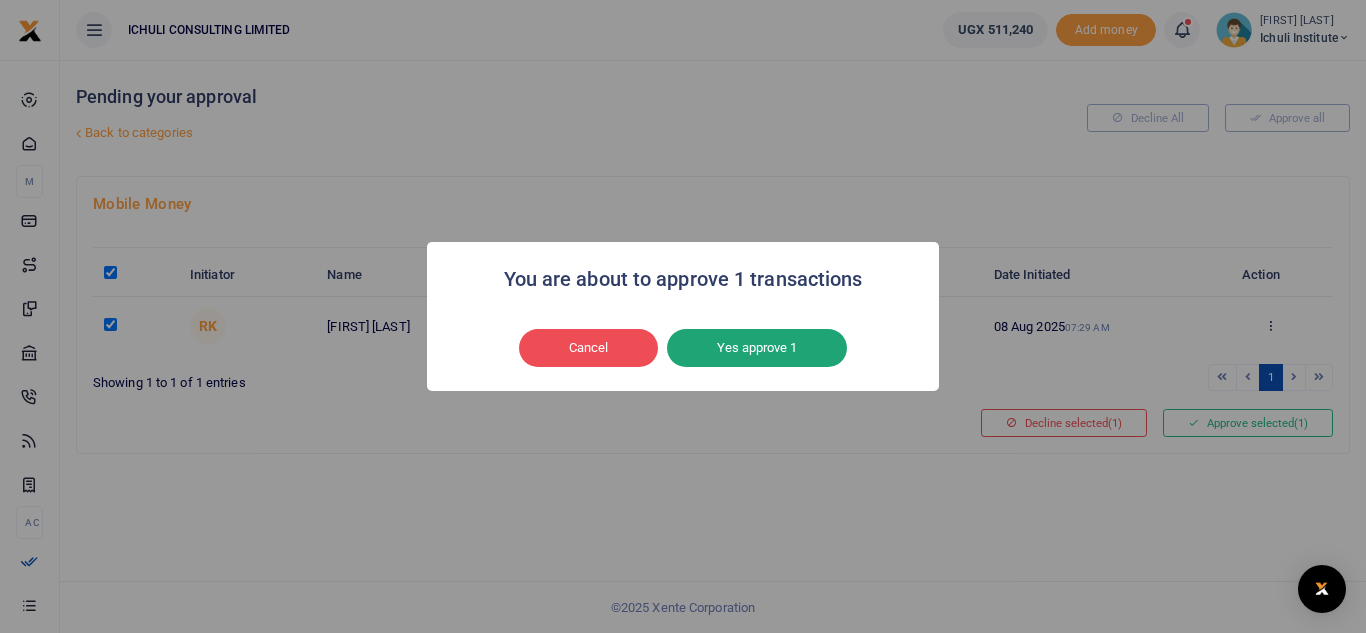 click on "Yes approve 1" at bounding box center [757, 348] 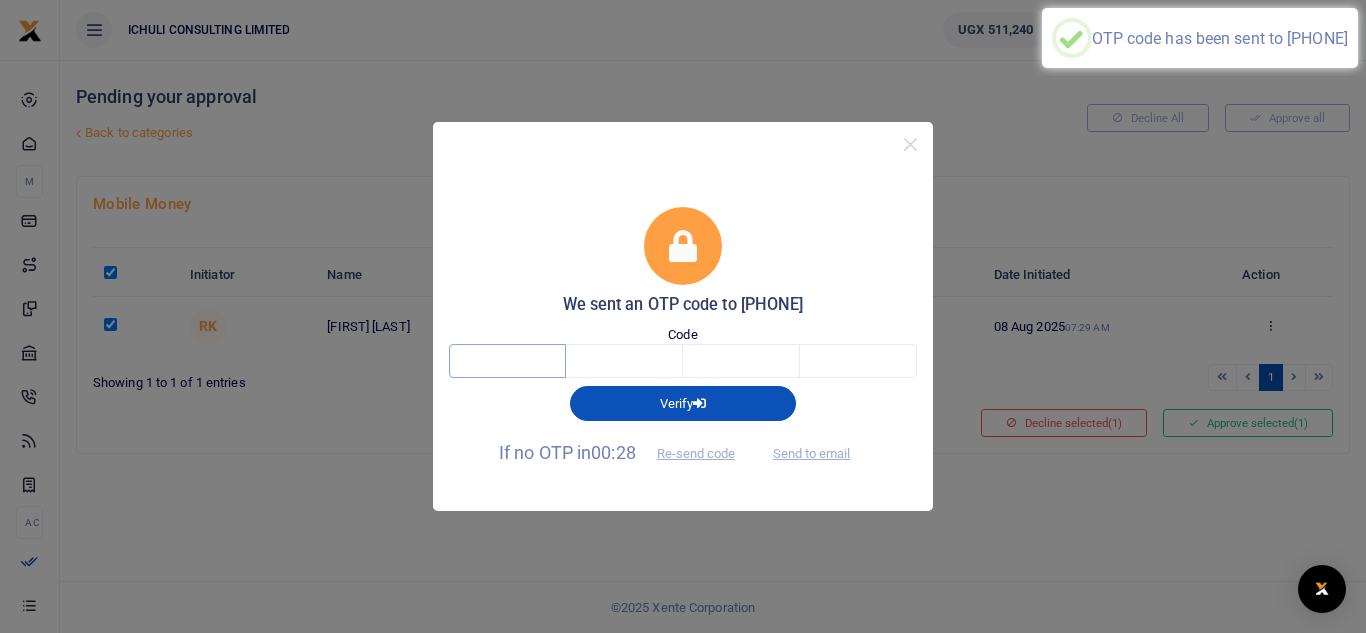 click at bounding box center [507, 361] 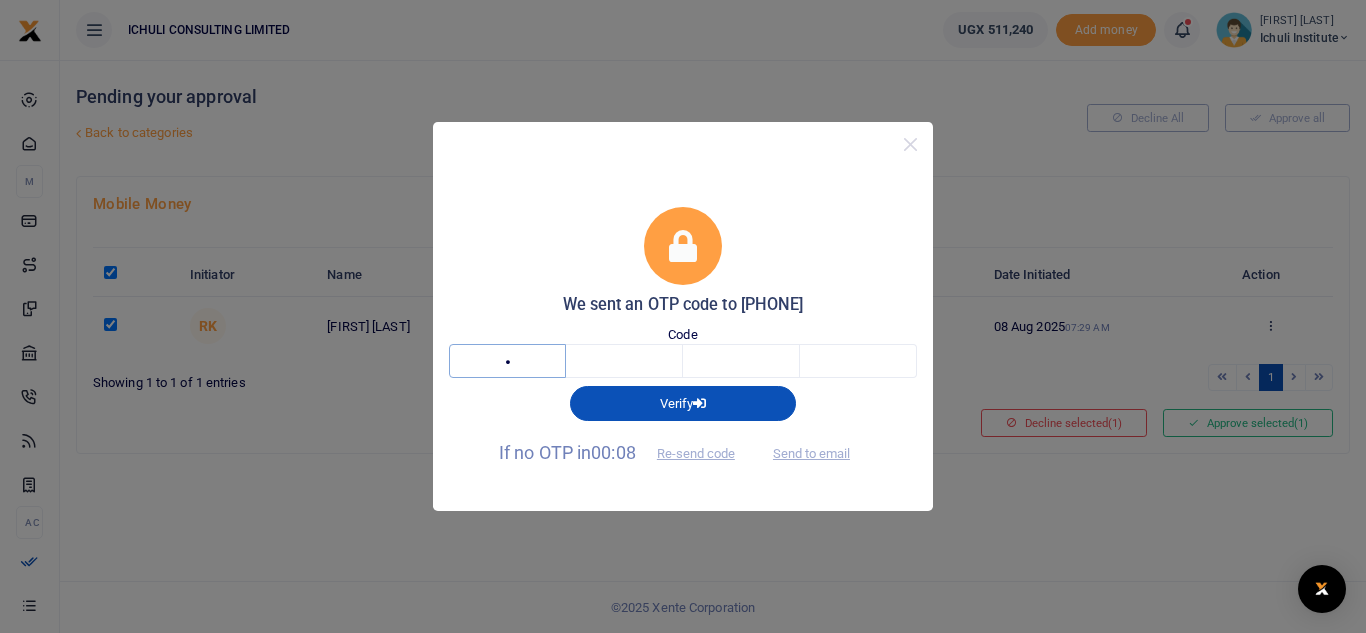 type on "3" 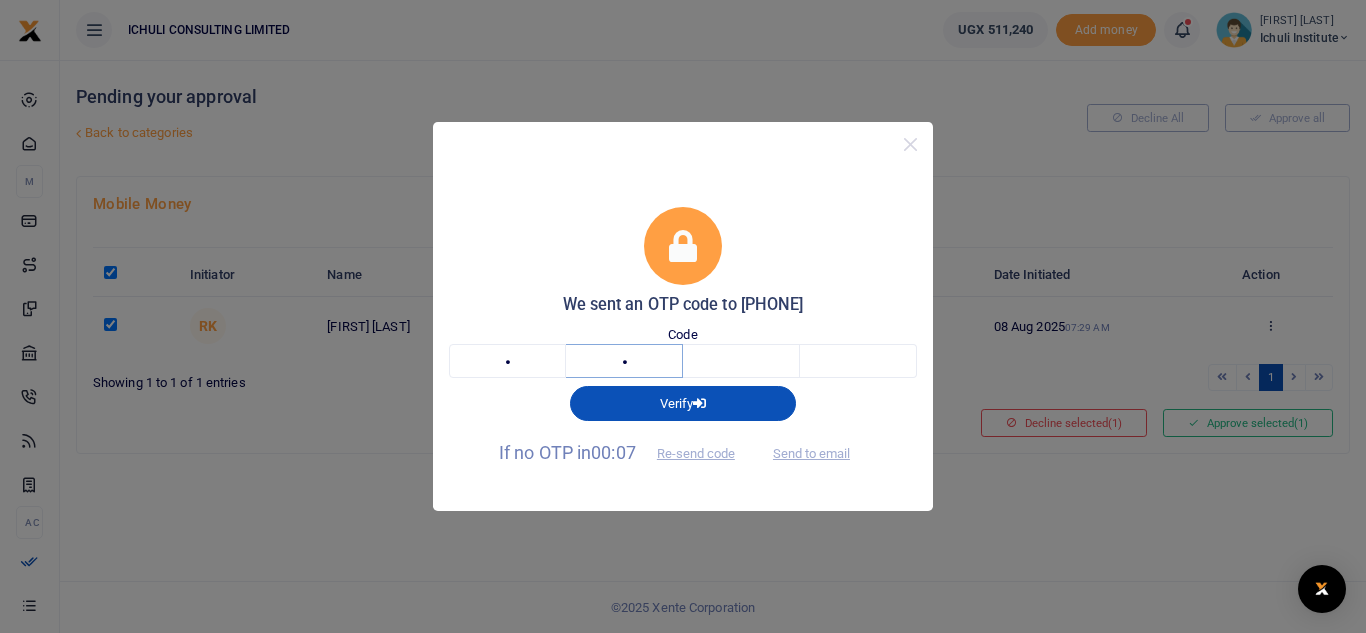 type on "7" 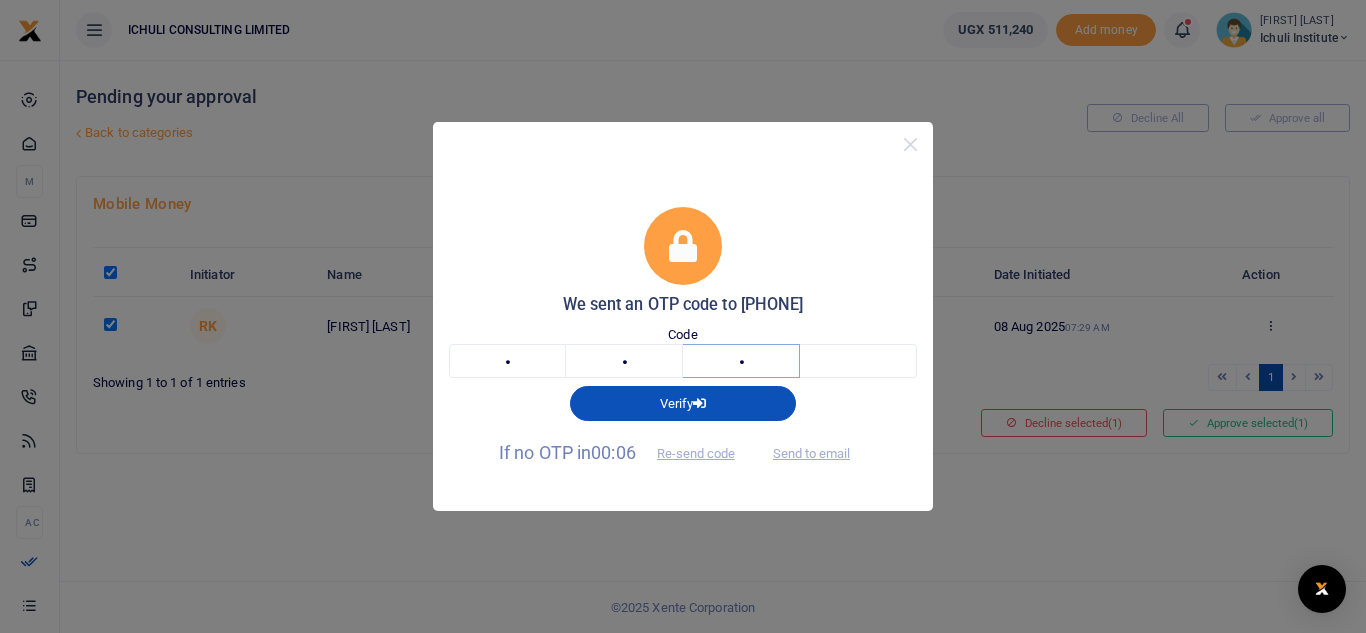 type on "8" 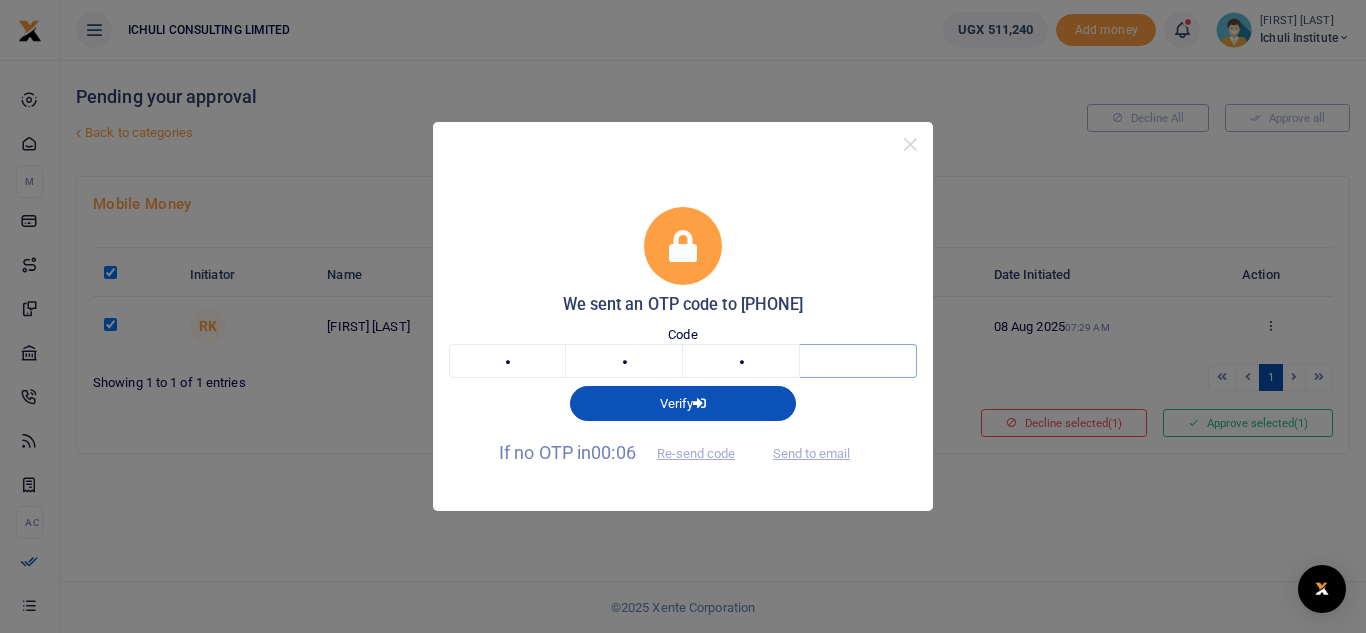 type on "2" 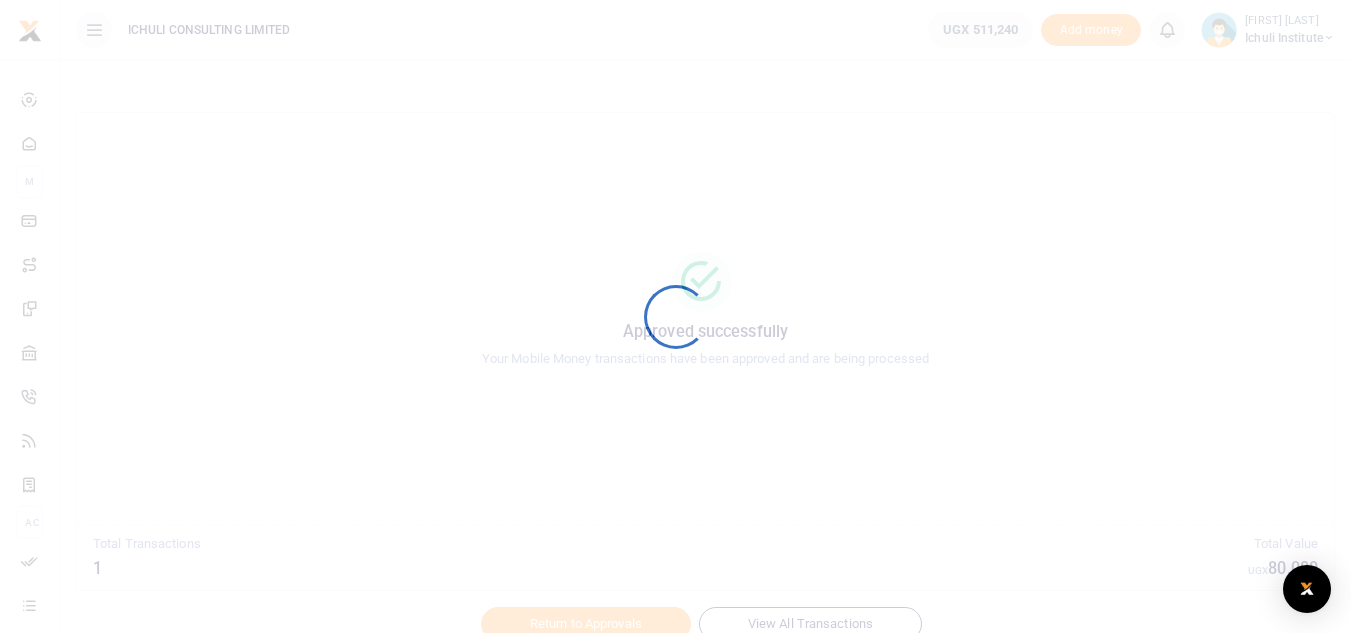scroll, scrollTop: 0, scrollLeft: 0, axis: both 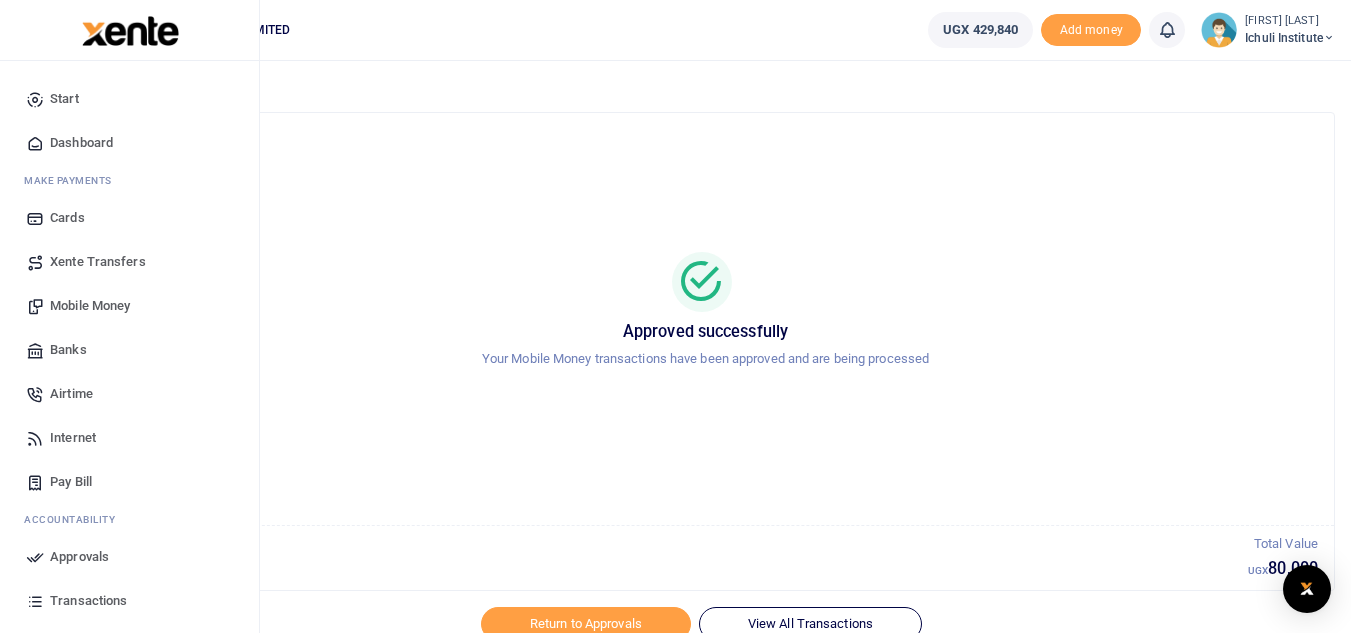 click on "Transactions" at bounding box center (88, 601) 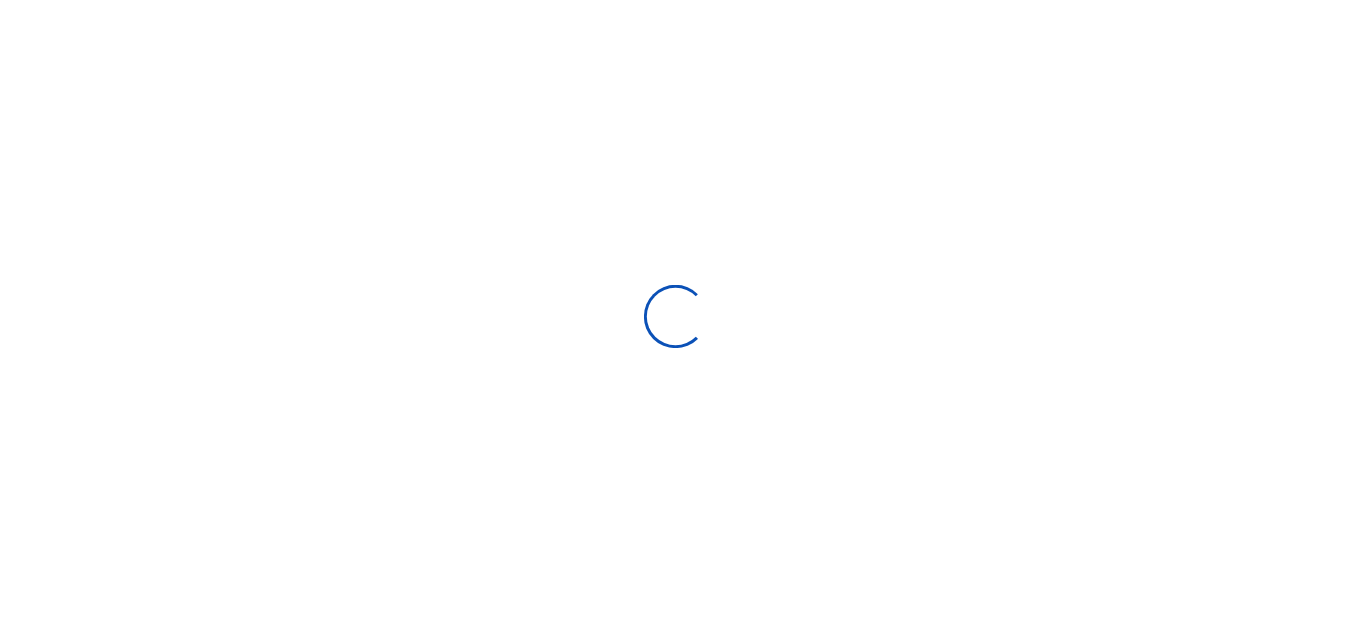 scroll, scrollTop: 0, scrollLeft: 0, axis: both 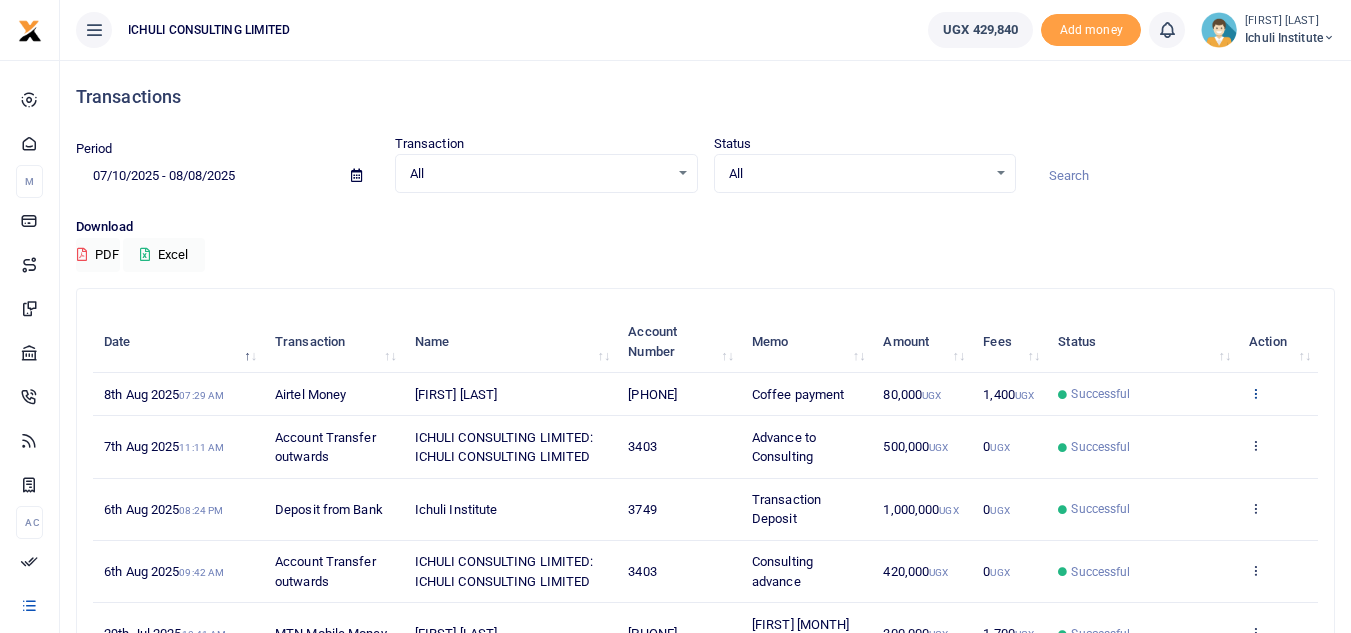 click at bounding box center [1255, 393] 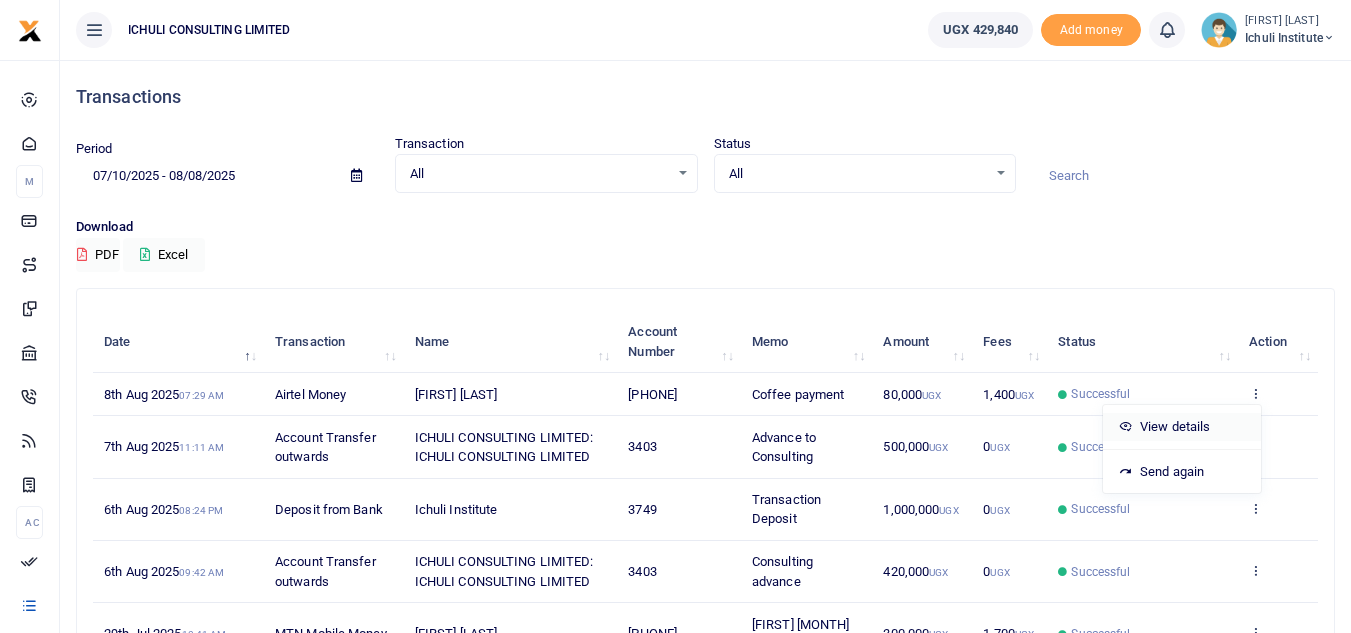 click on "View details" at bounding box center [1182, 427] 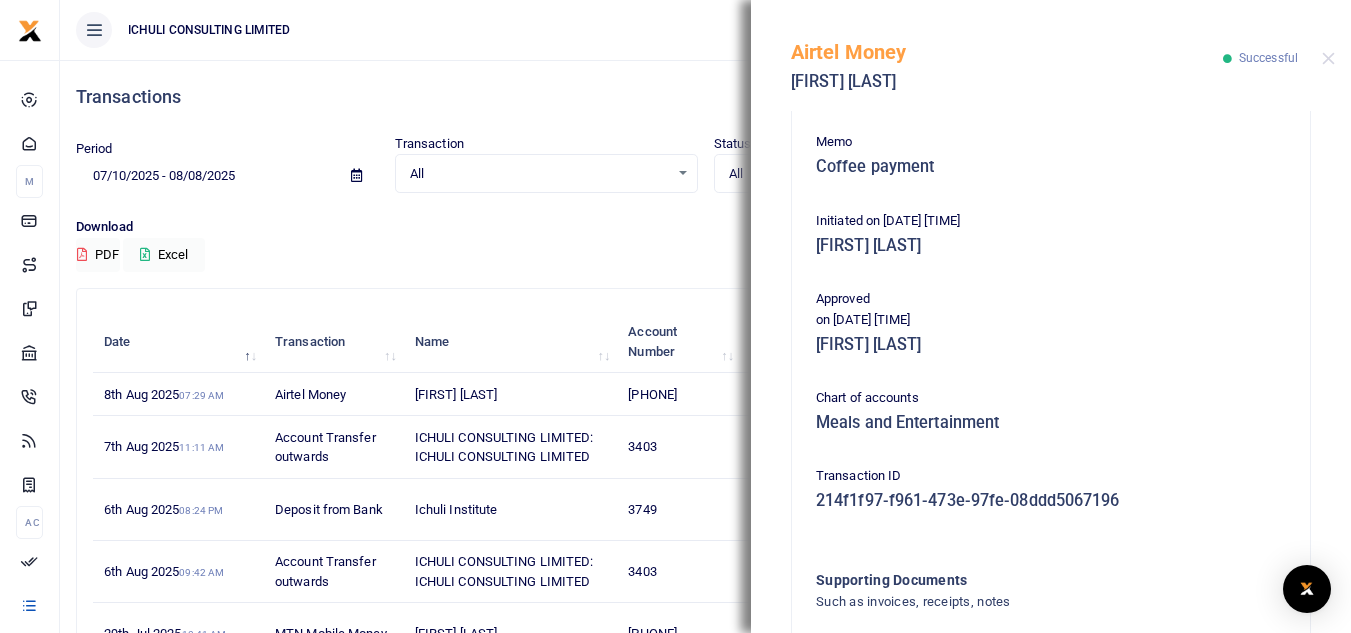 scroll, scrollTop: 414, scrollLeft: 0, axis: vertical 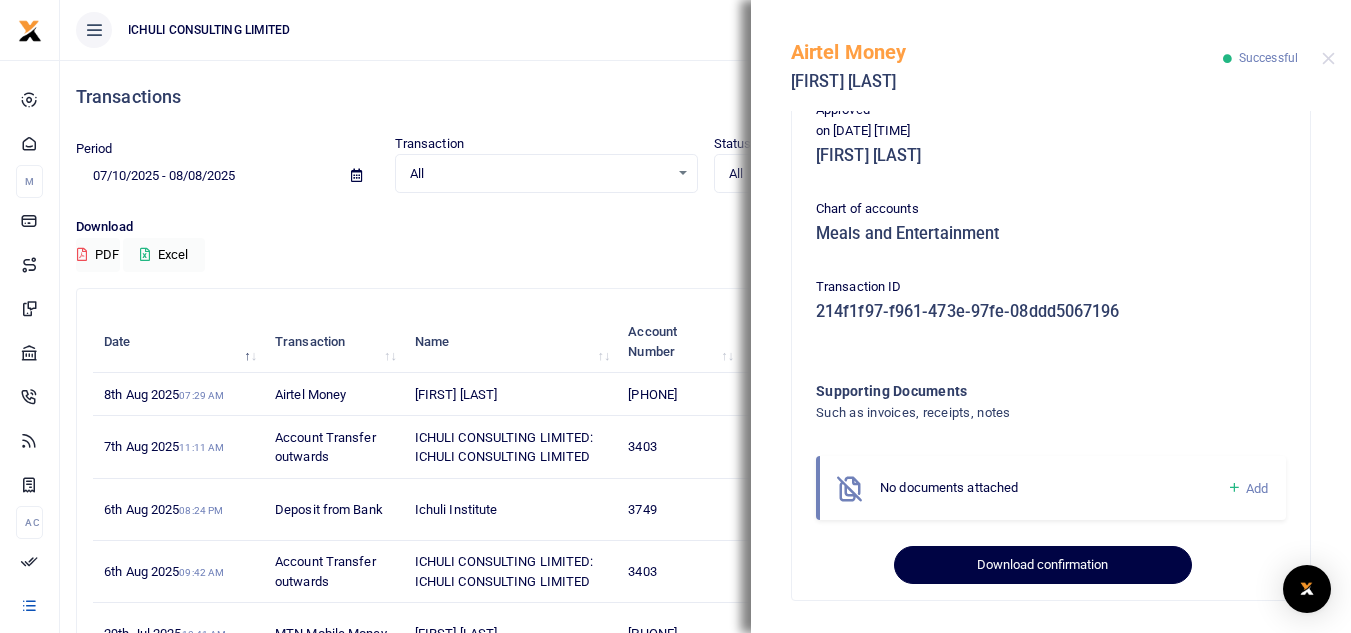click on "Download confirmation" at bounding box center [1042, 565] 